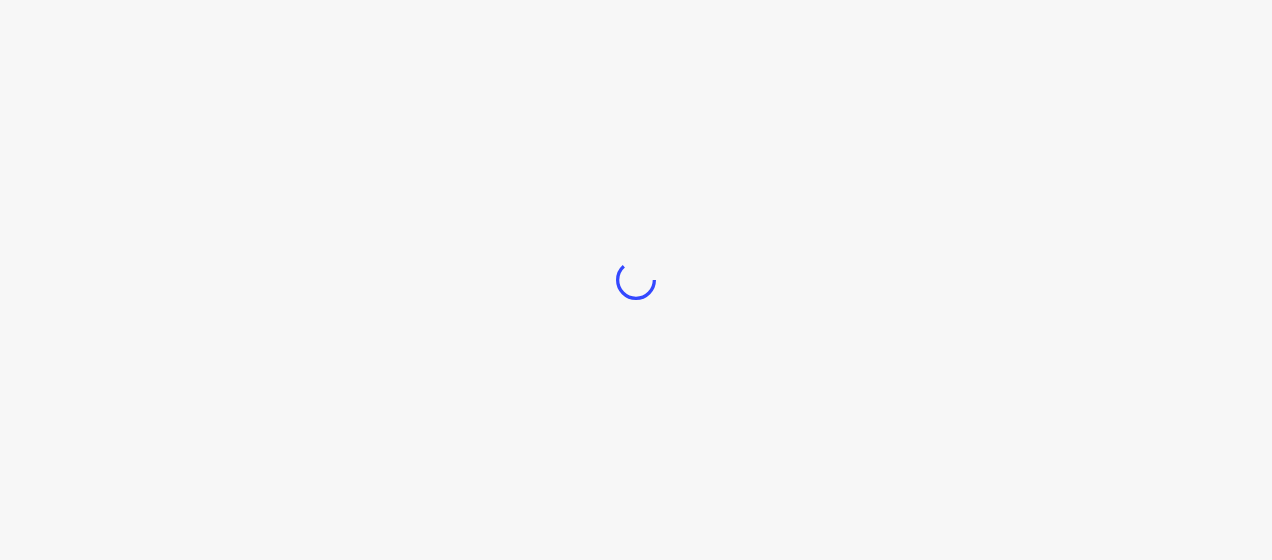 scroll, scrollTop: 0, scrollLeft: 0, axis: both 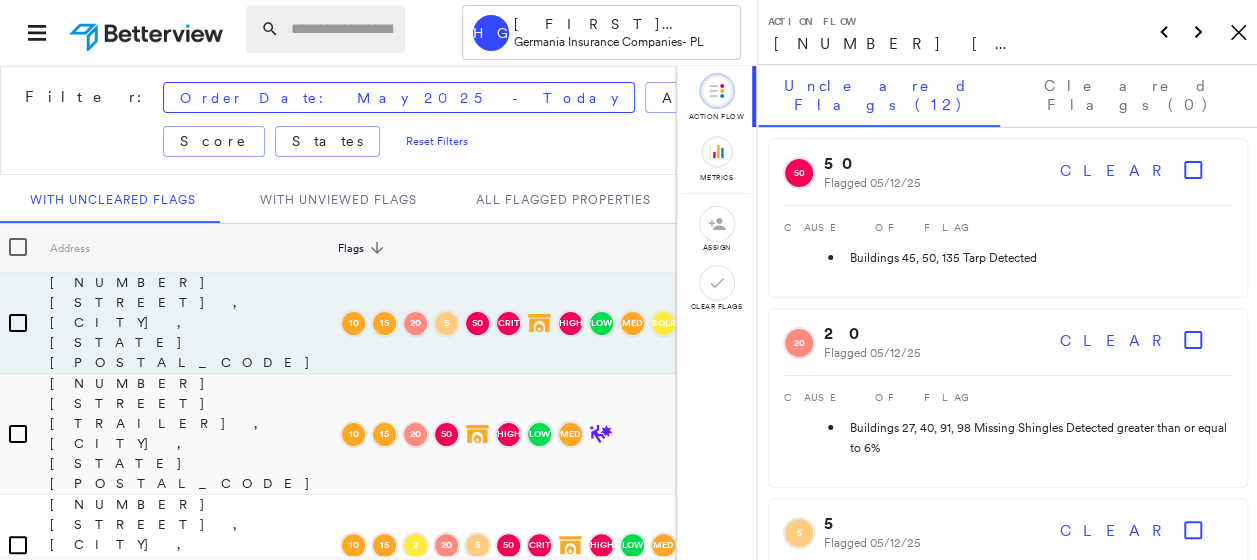 click at bounding box center (342, 29) 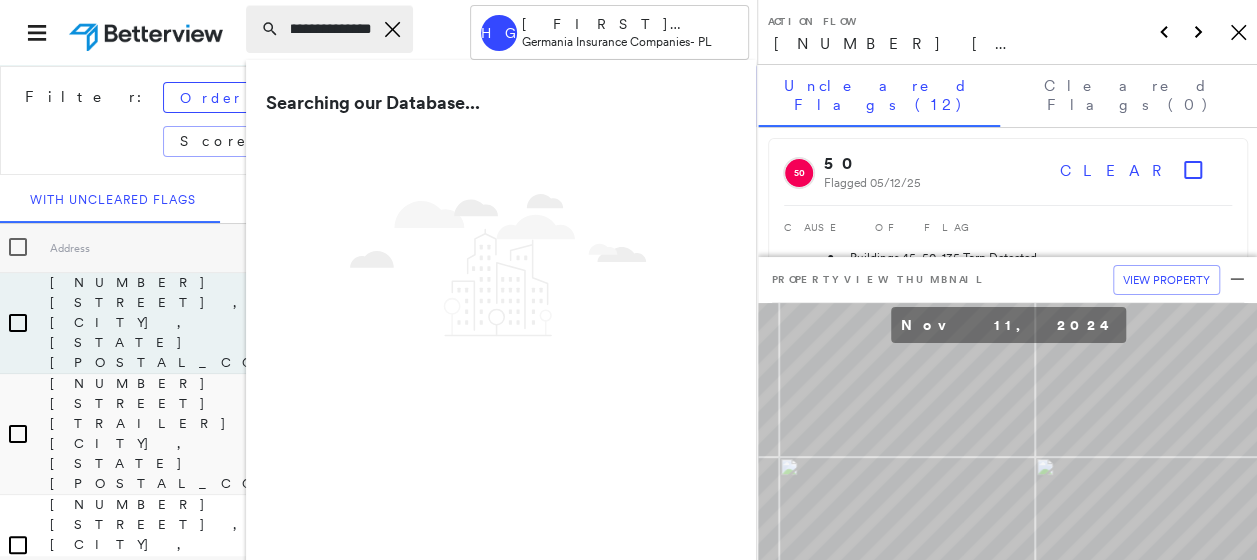 scroll, scrollTop: 0, scrollLeft: 129, axis: horizontal 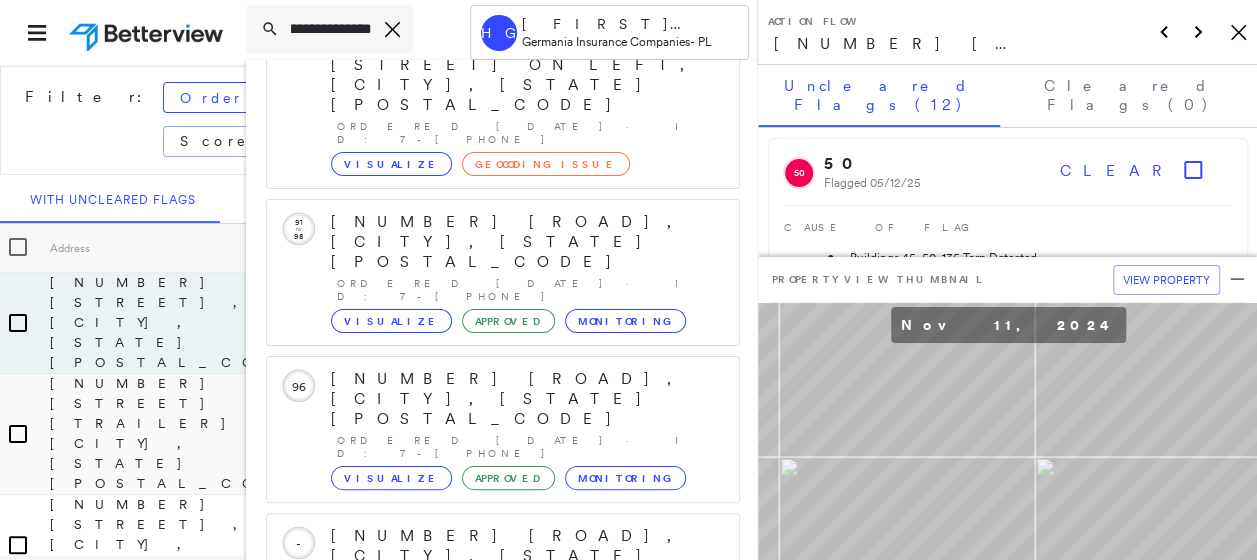 type on "**********" 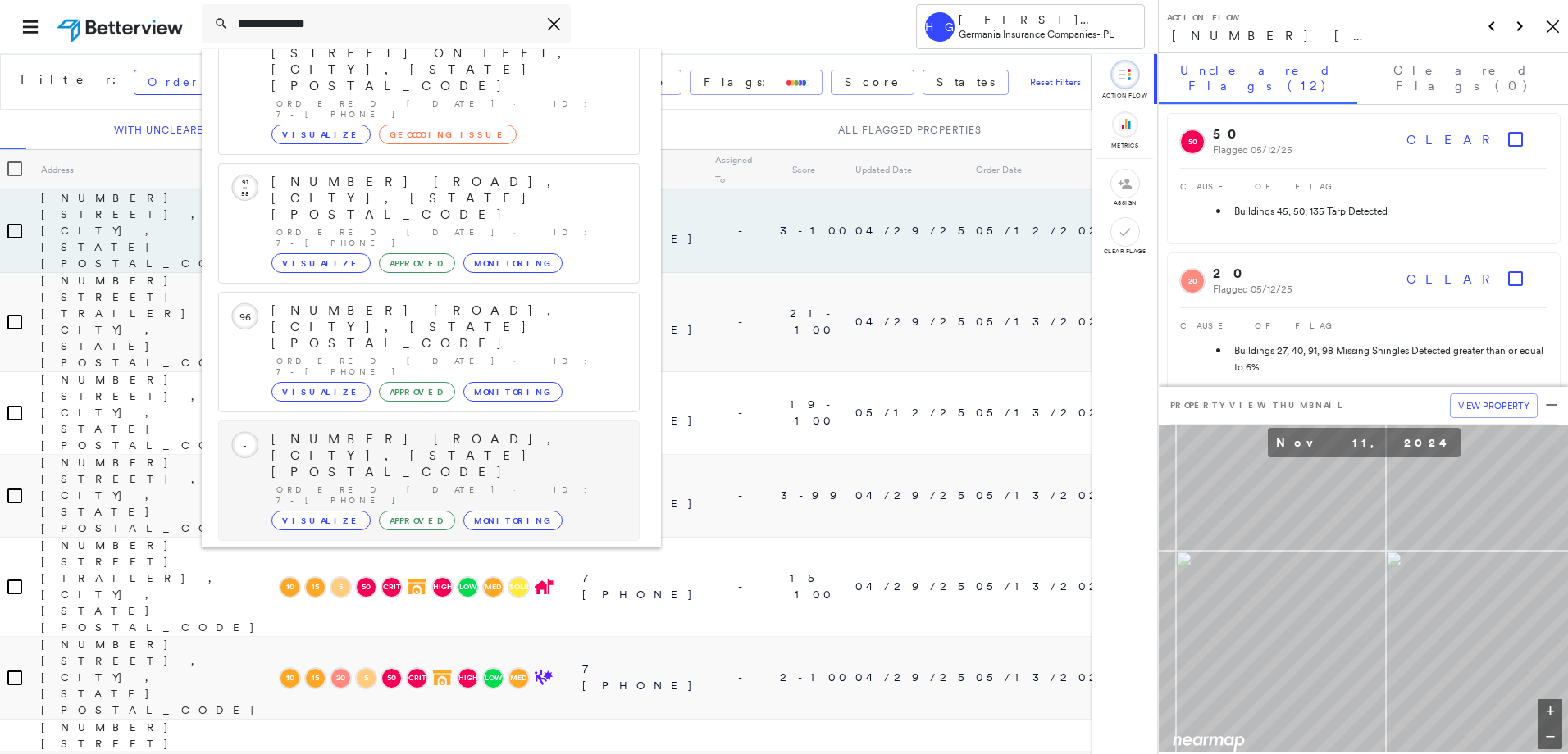 scroll, scrollTop: 0, scrollLeft: 0, axis: both 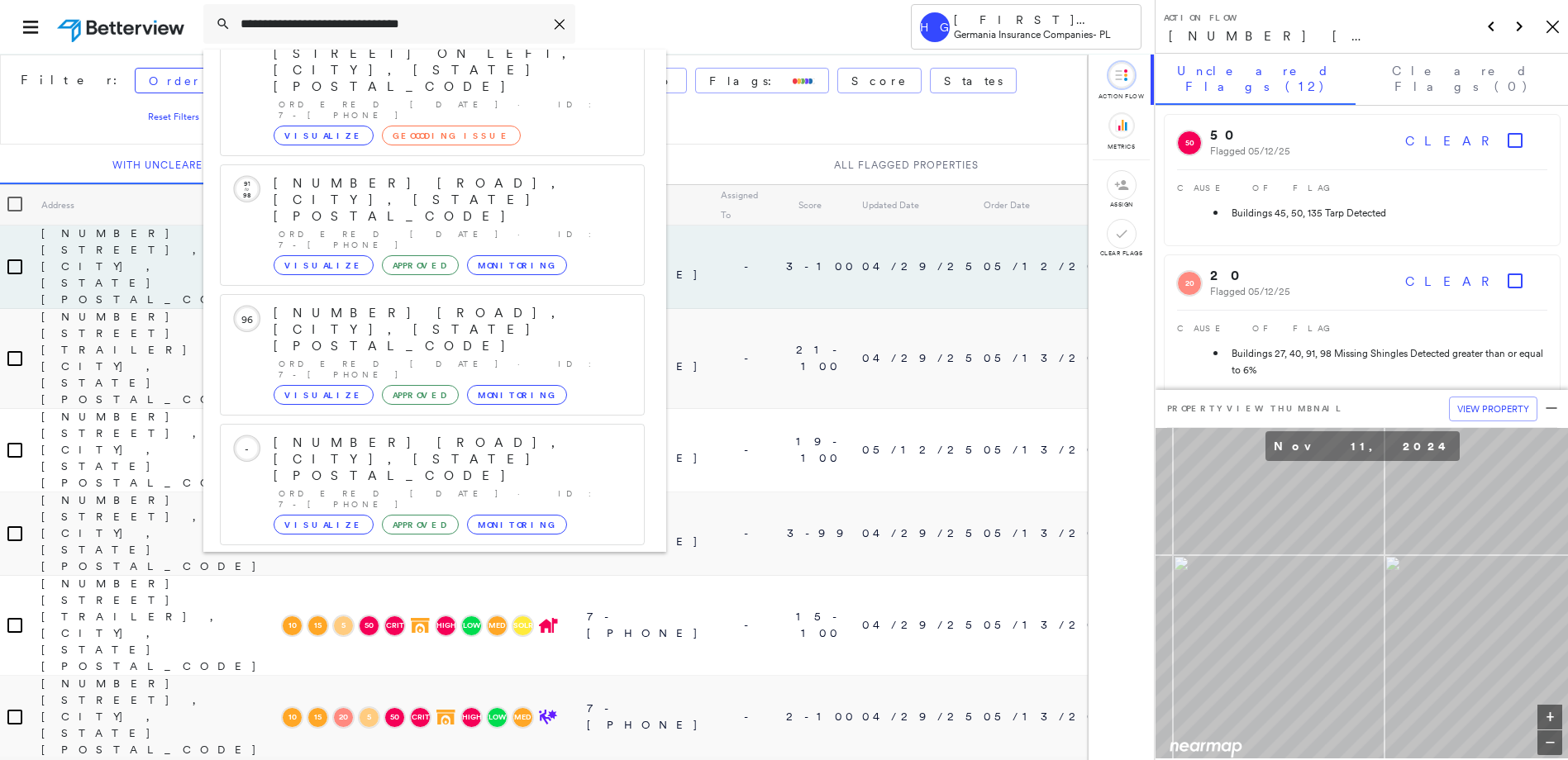 click 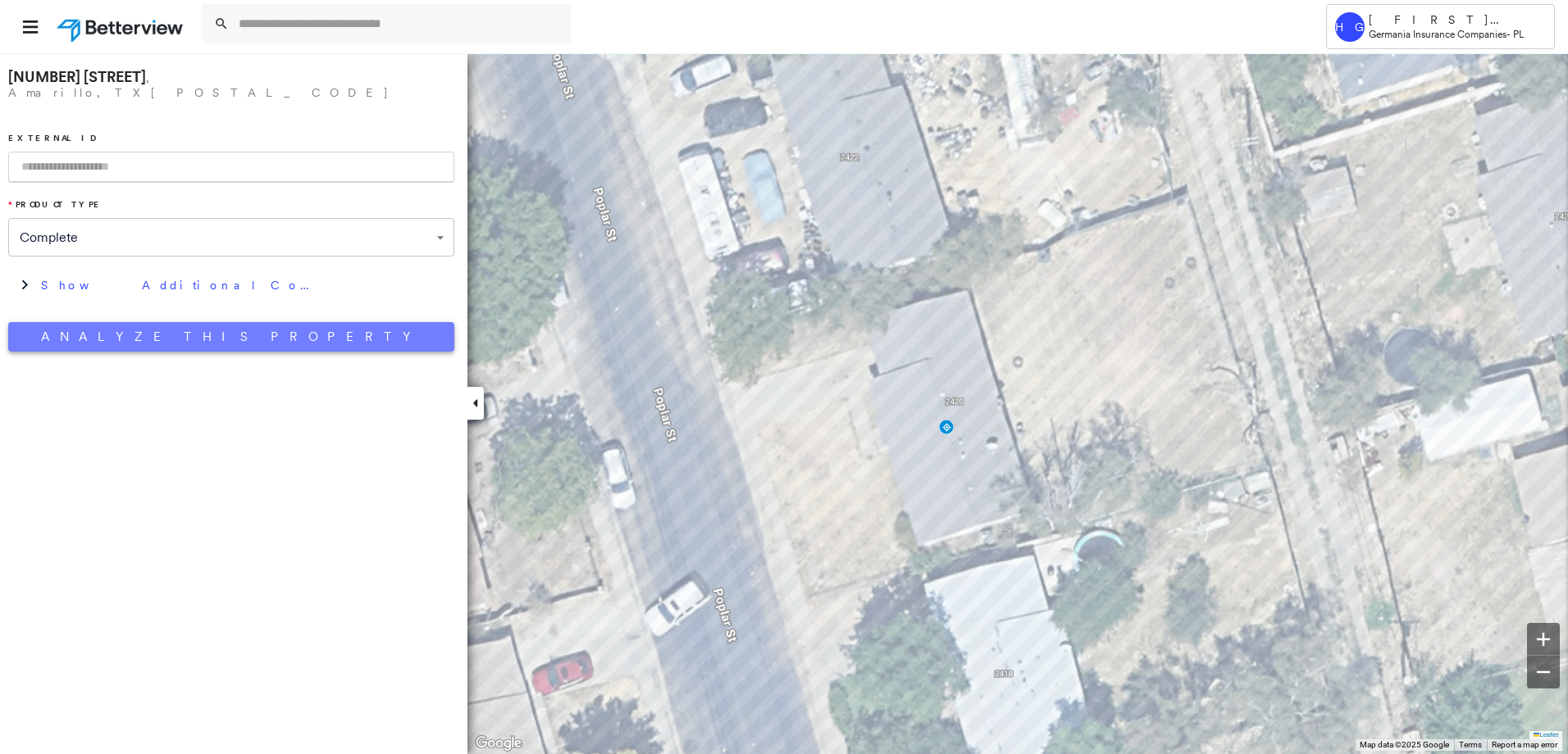 click on "Analyze This Property" at bounding box center (231, 337) 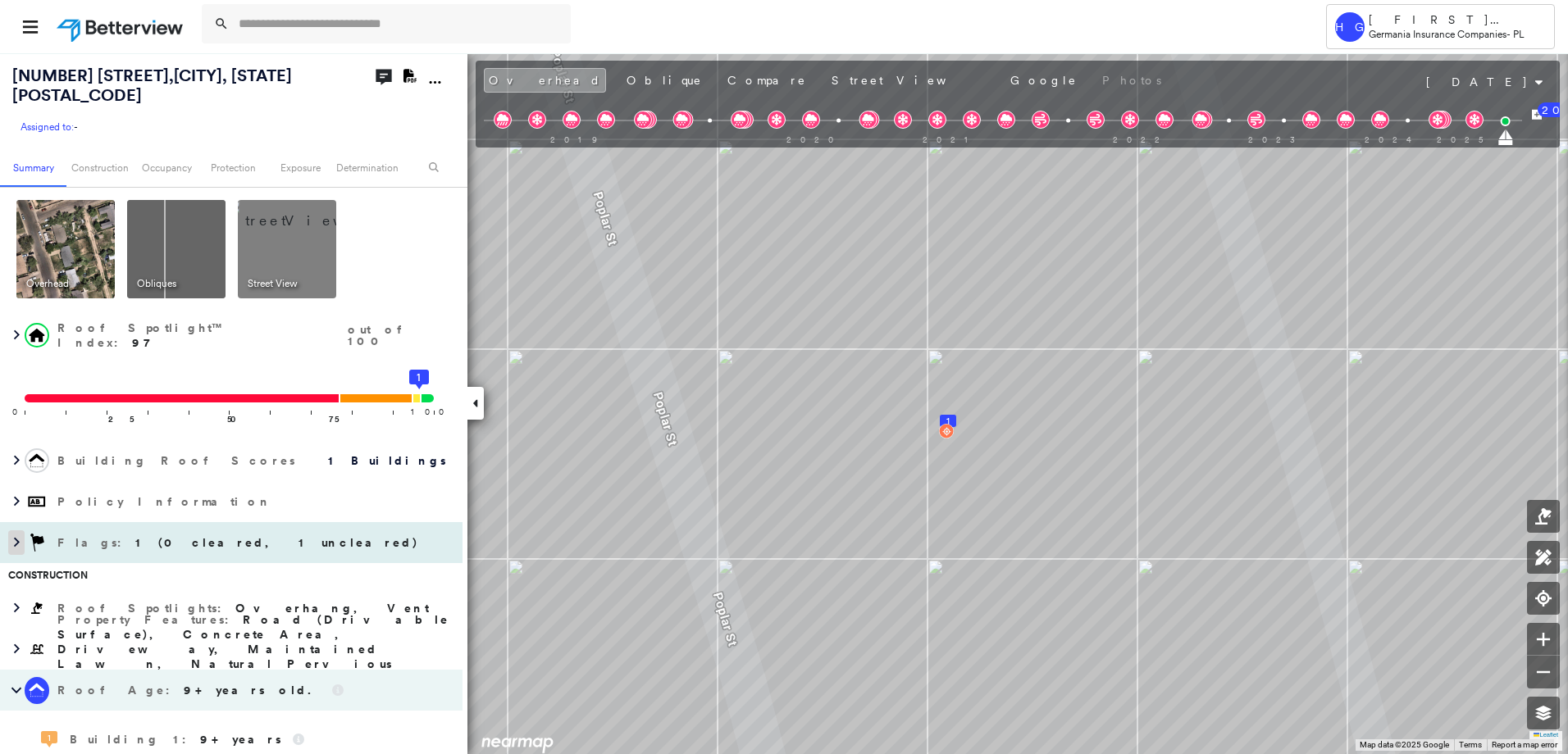 click 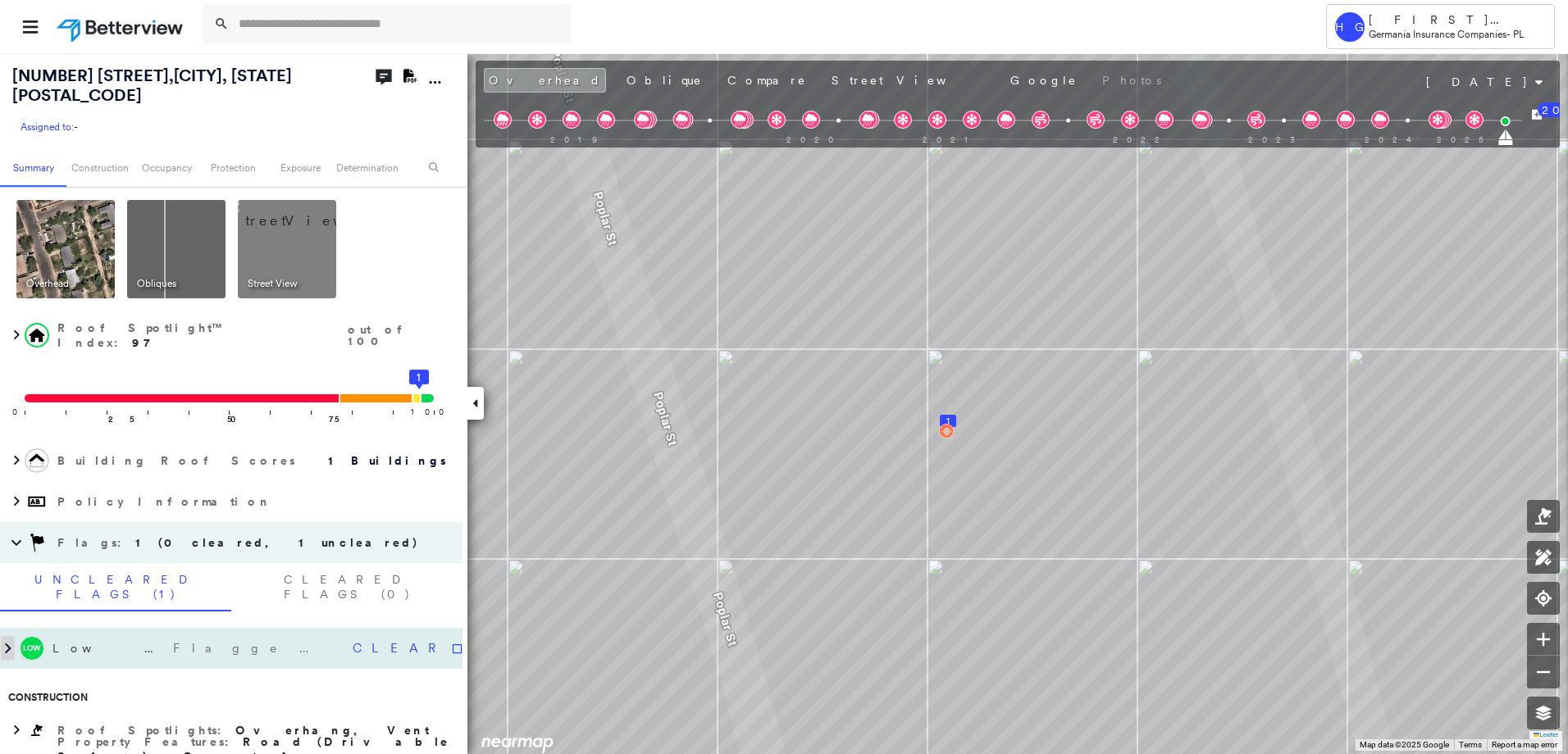 click 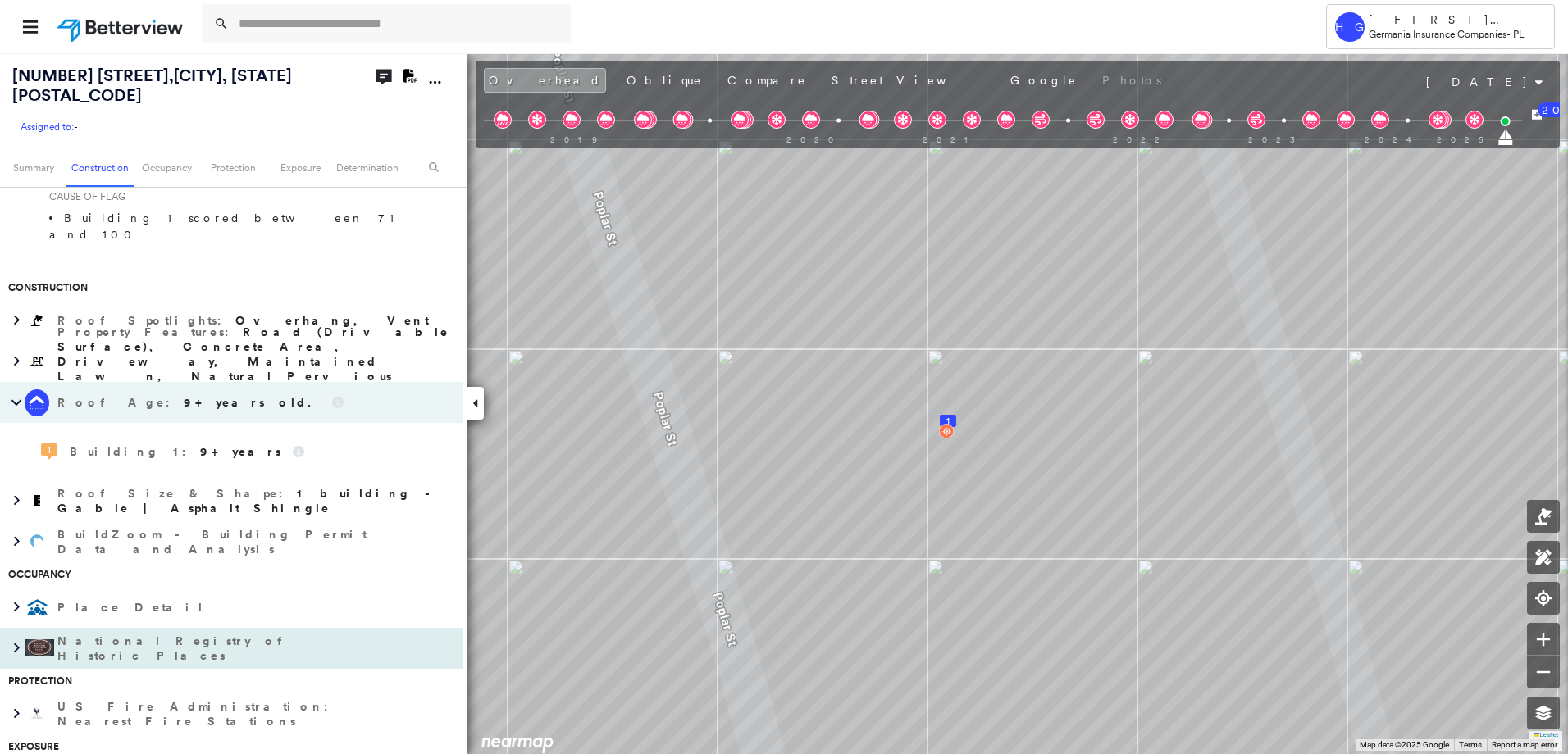 scroll, scrollTop: 0, scrollLeft: 0, axis: both 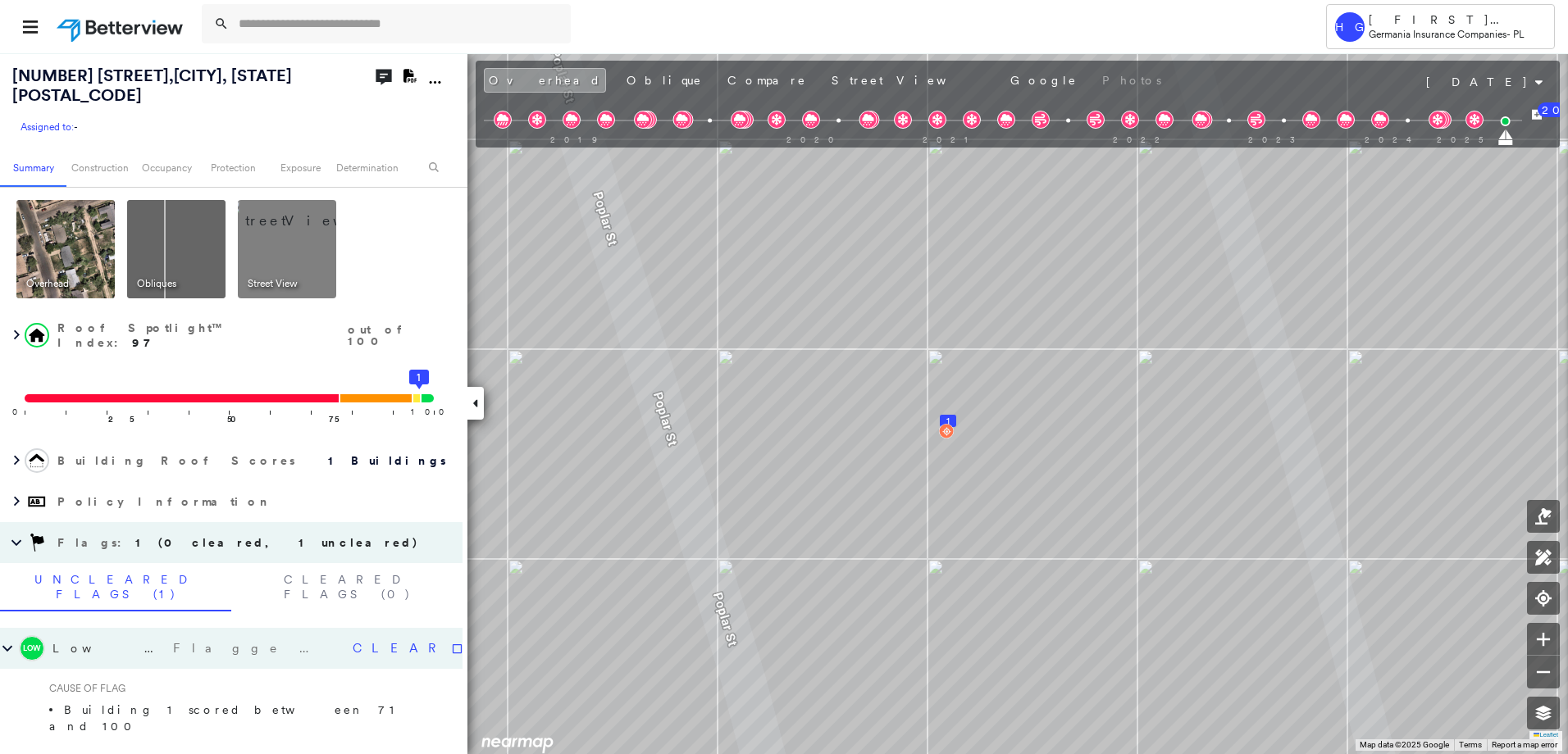 click 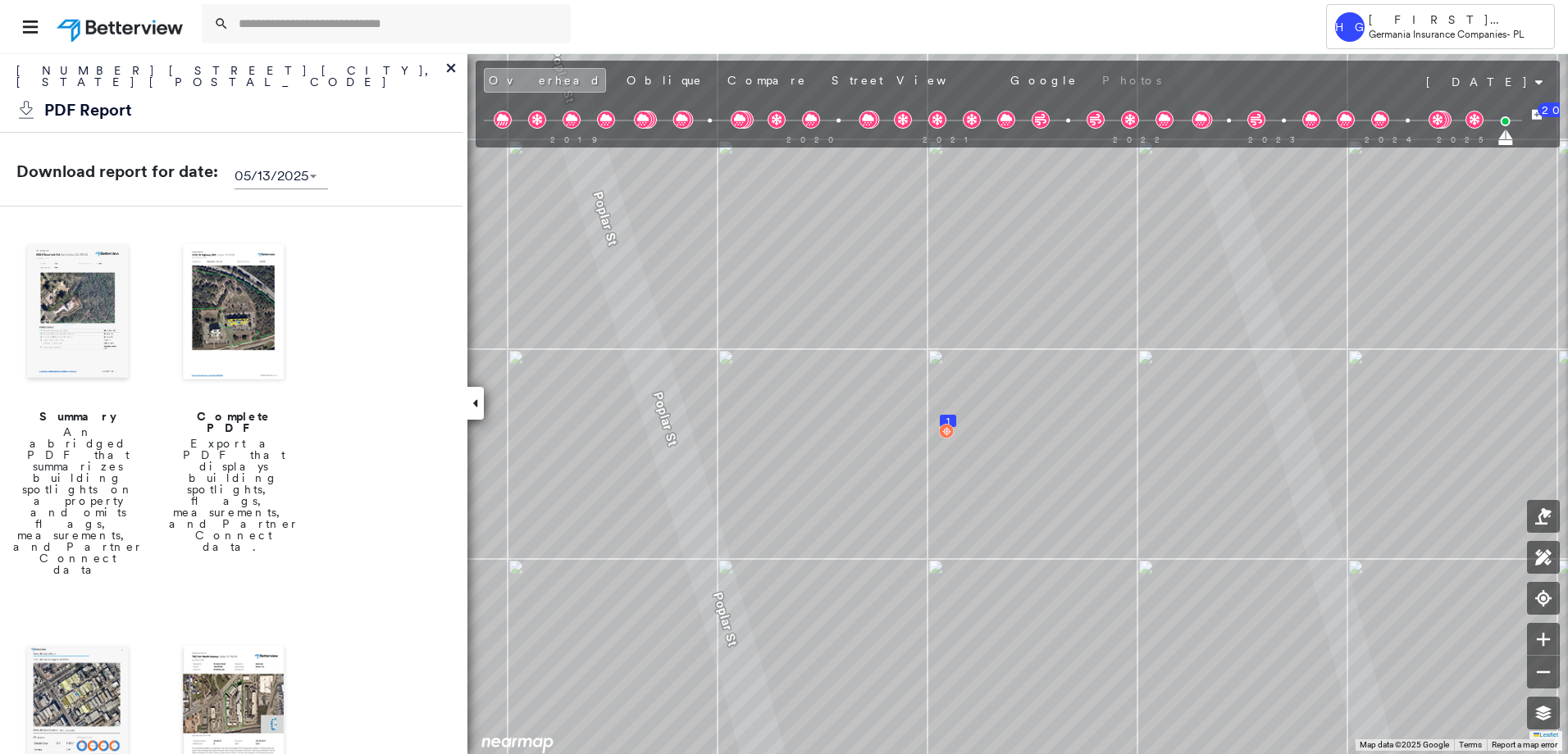 scroll, scrollTop: 387, scrollLeft: 0, axis: vertical 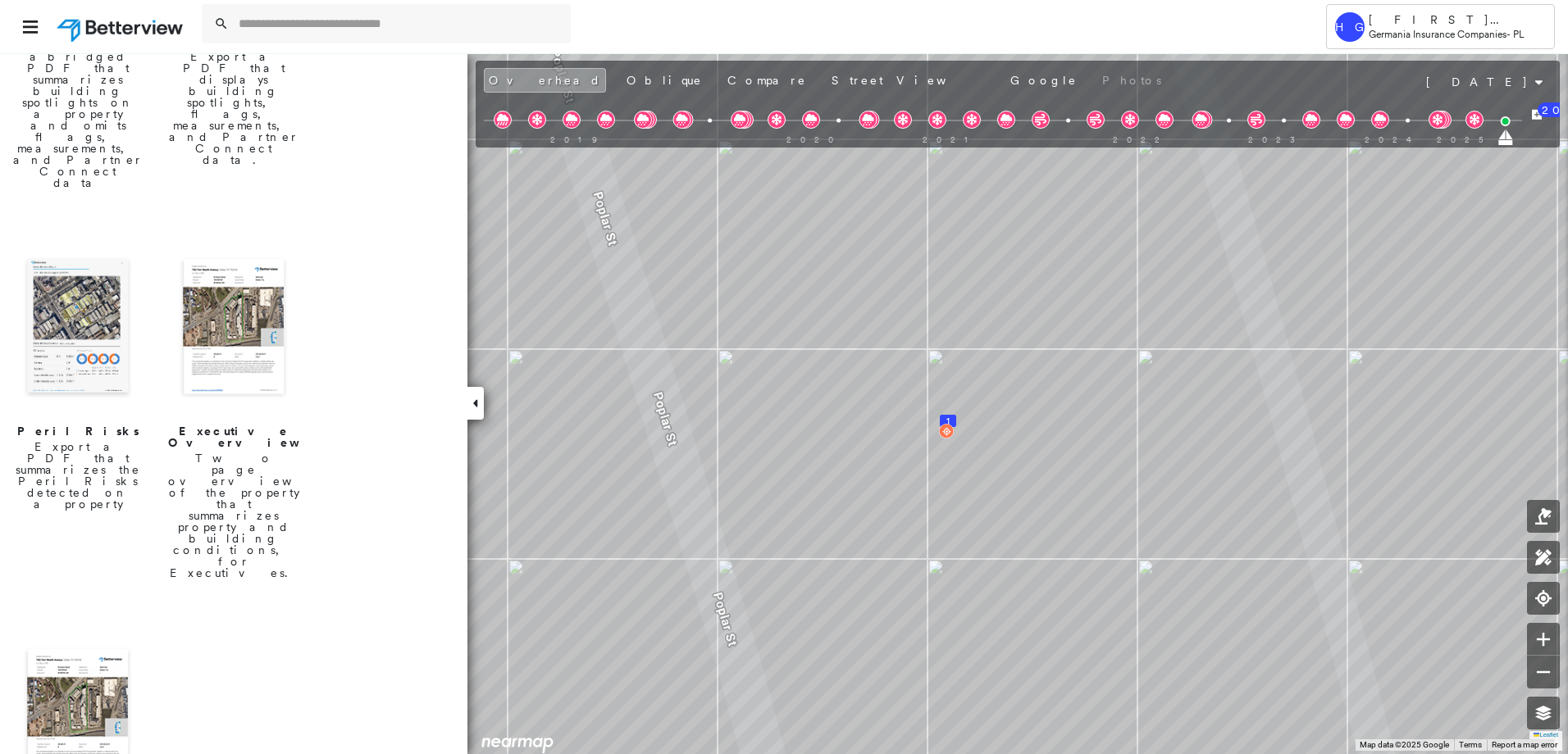click at bounding box center [78, 718] 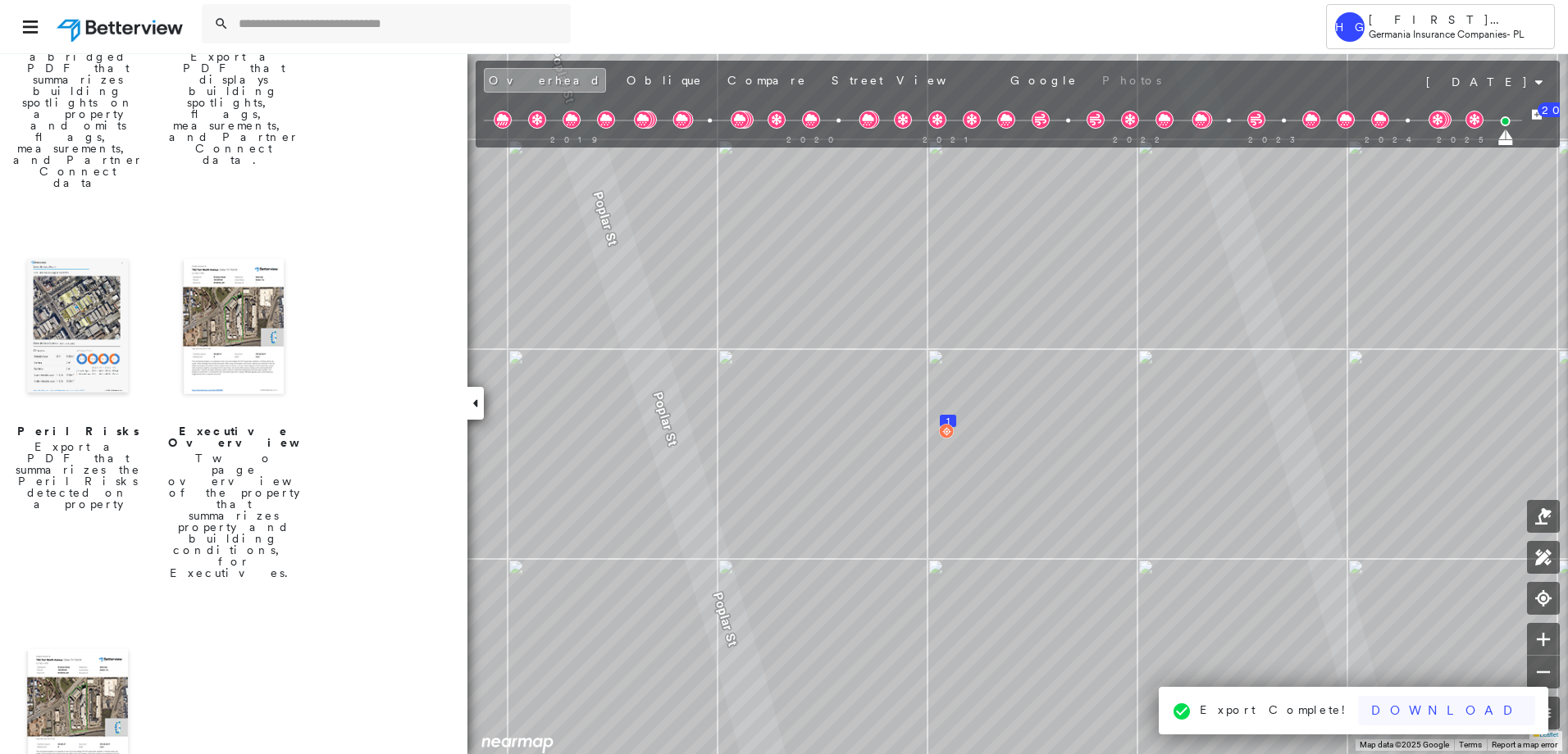 click on "Download" at bounding box center (1447, 711) 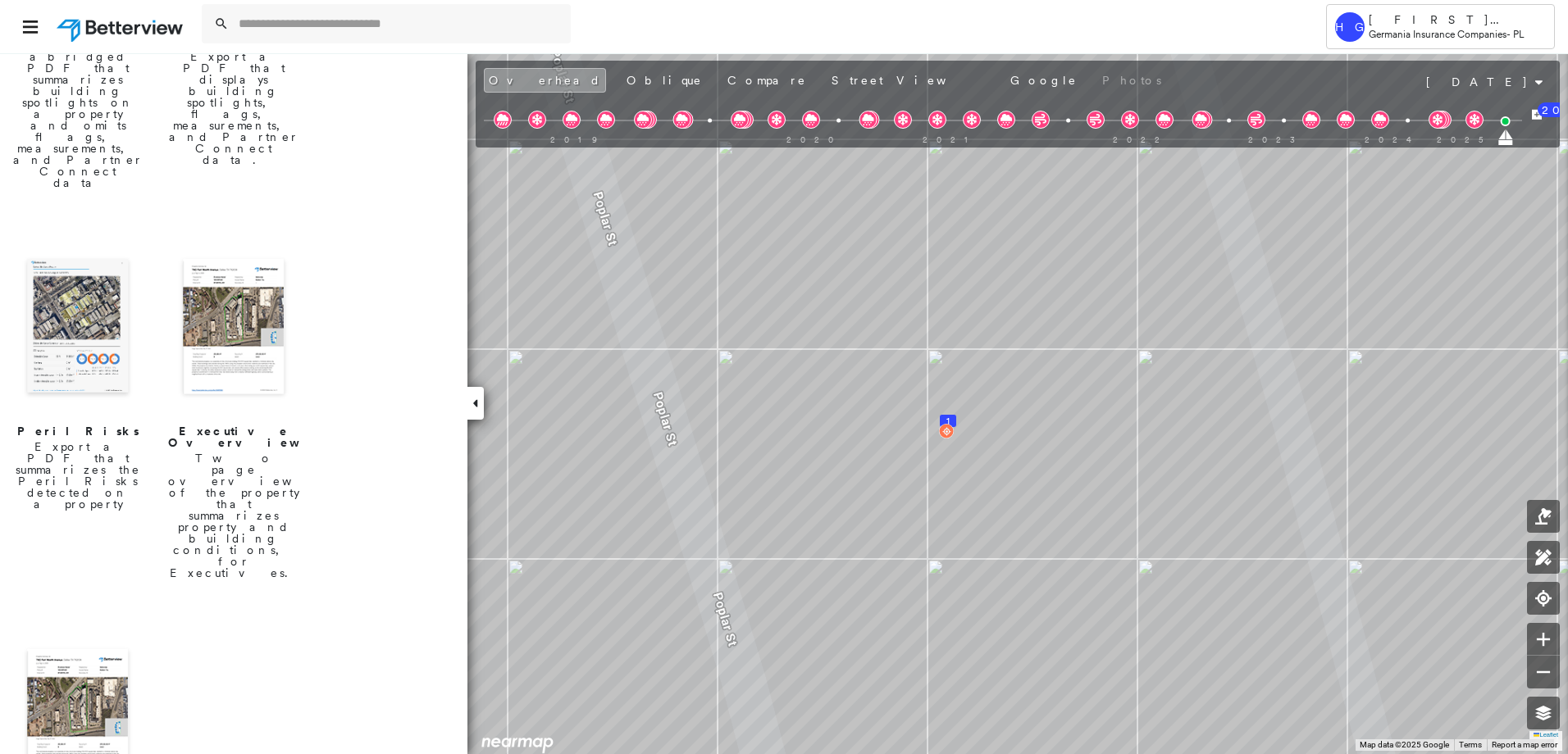 drag, startPoint x: 1502, startPoint y: 137, endPoint x: 1465, endPoint y: 143, distance: 37.48333 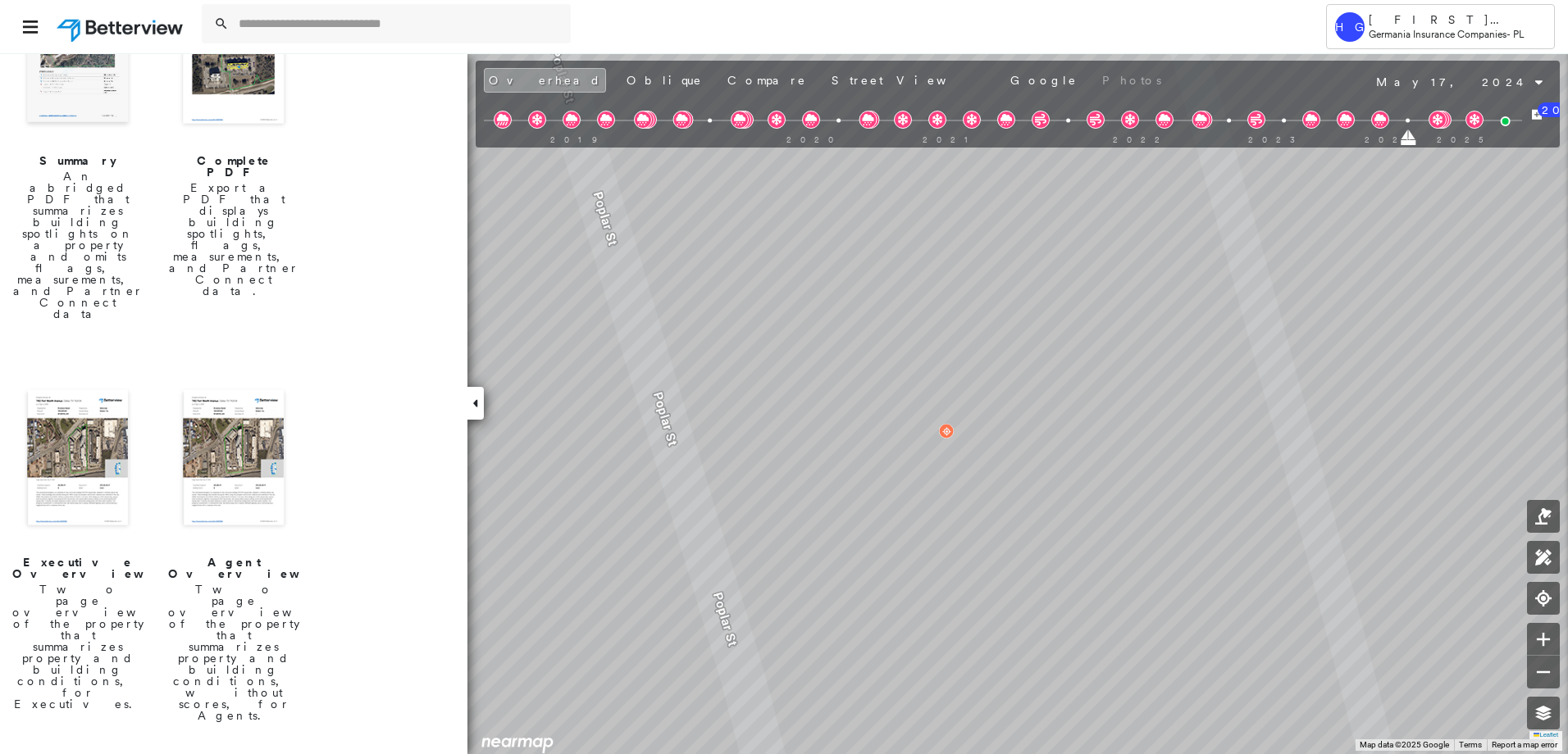 scroll, scrollTop: 77, scrollLeft: 0, axis: vertical 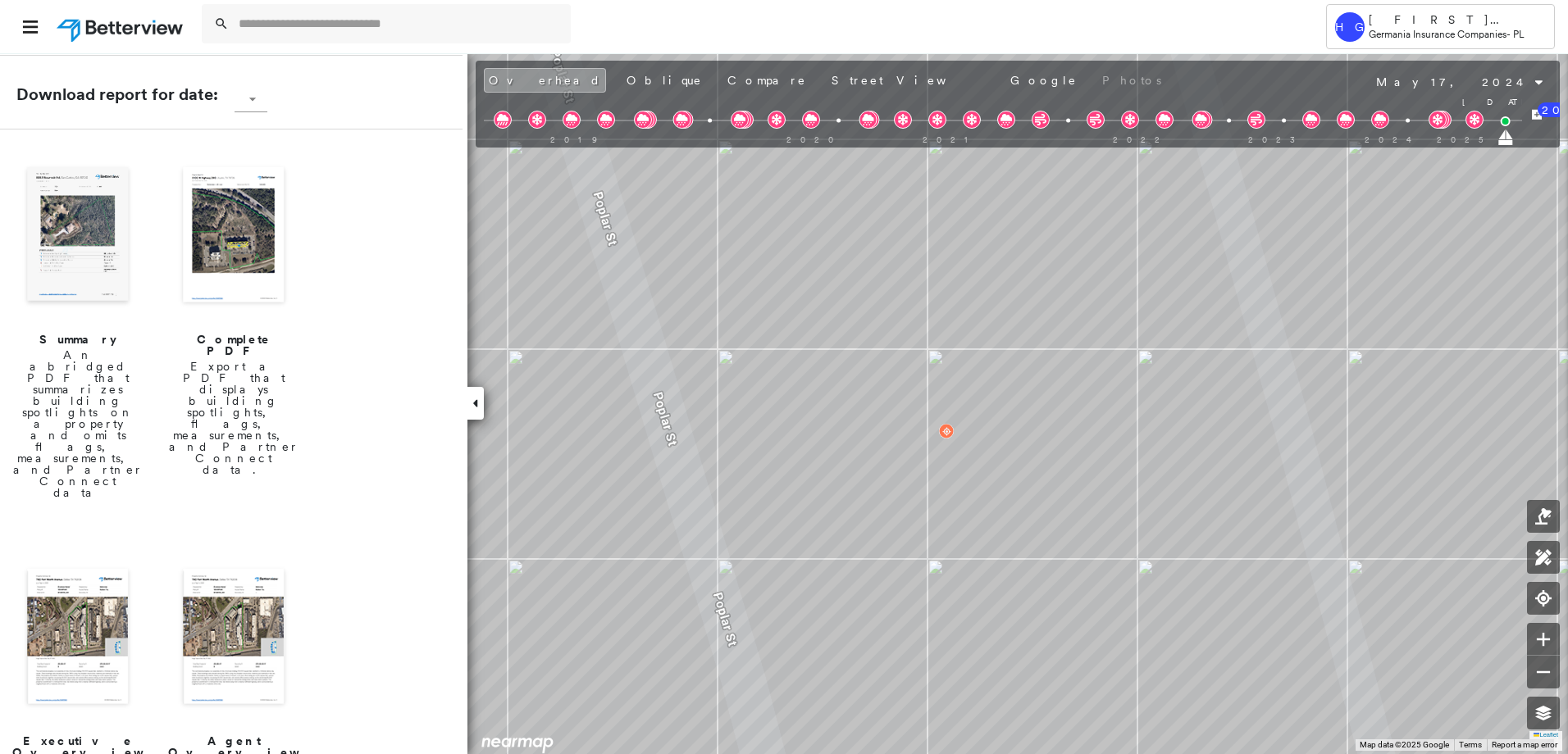 drag, startPoint x: 1403, startPoint y: 139, endPoint x: 1550, endPoint y: 142, distance: 147.03061 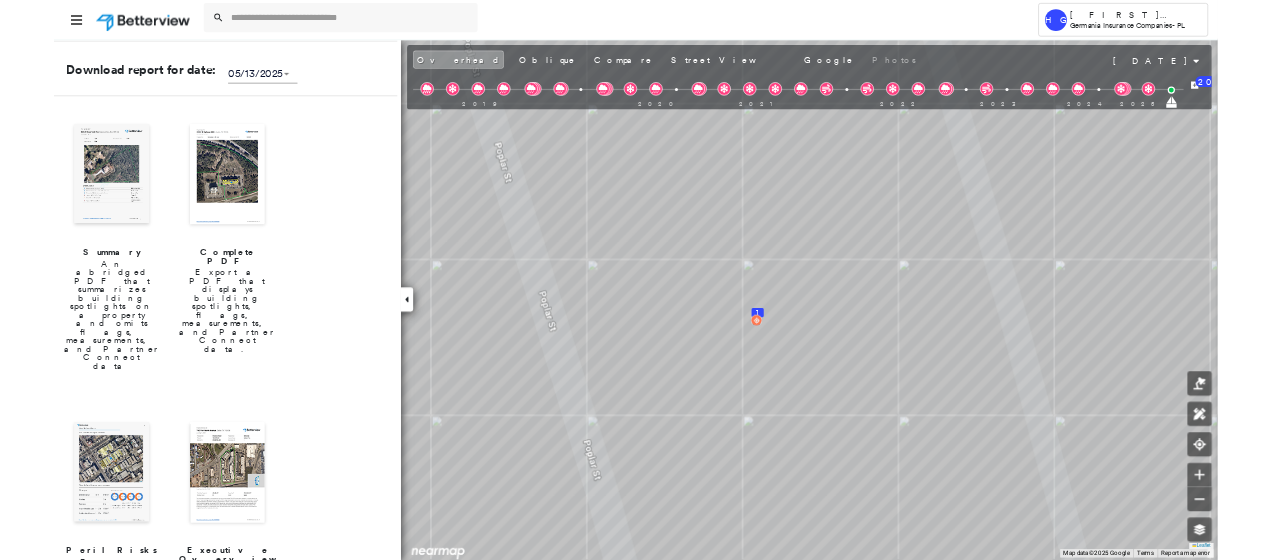 scroll, scrollTop: 472, scrollLeft: 0, axis: vertical 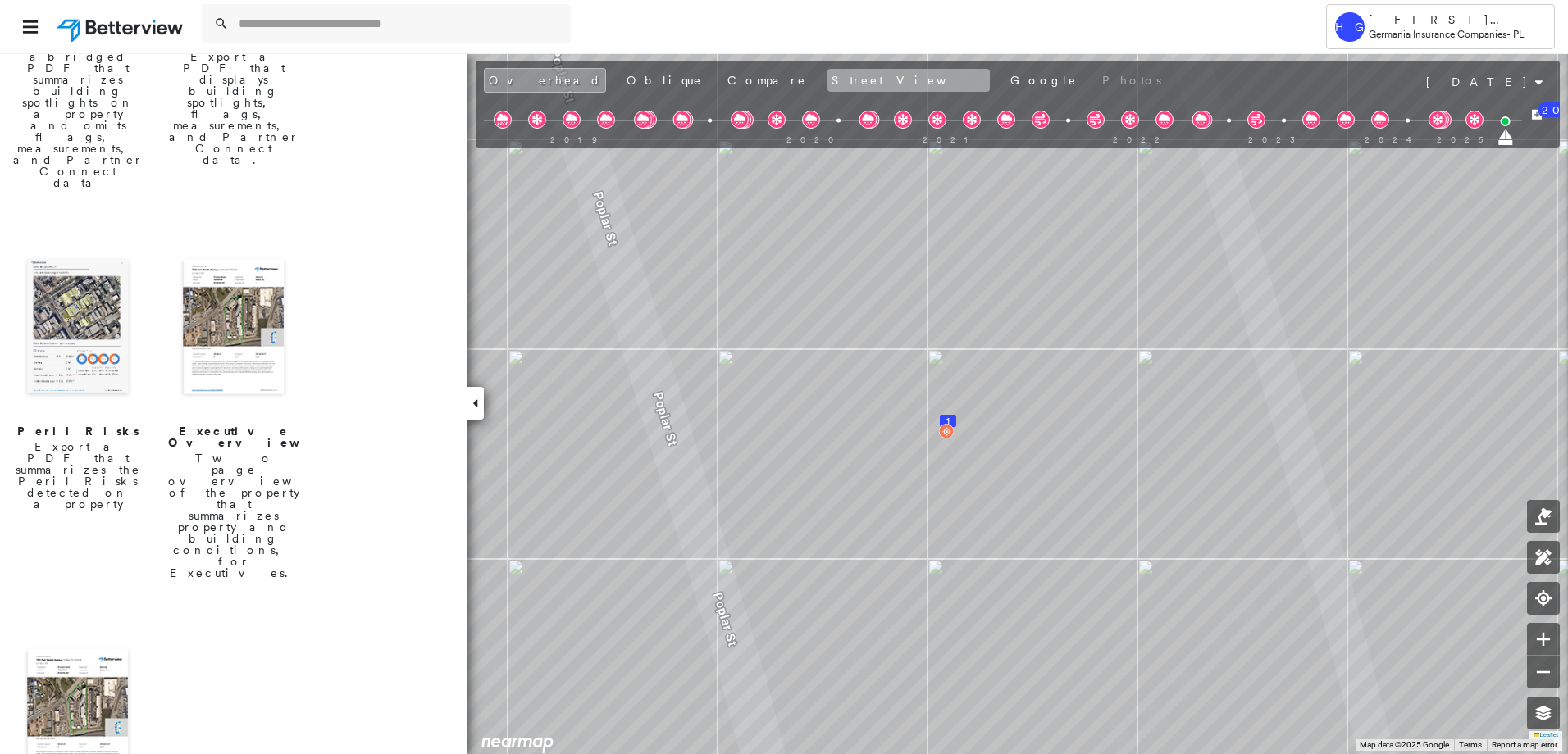 click on "Street View" at bounding box center [909, 80] 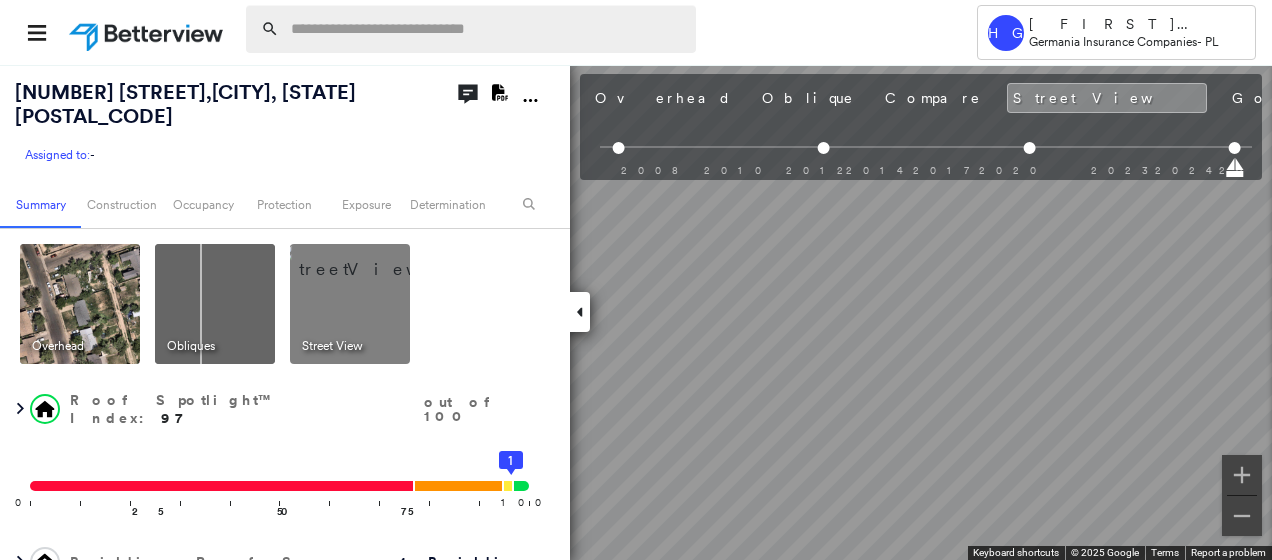 paste on "**********" 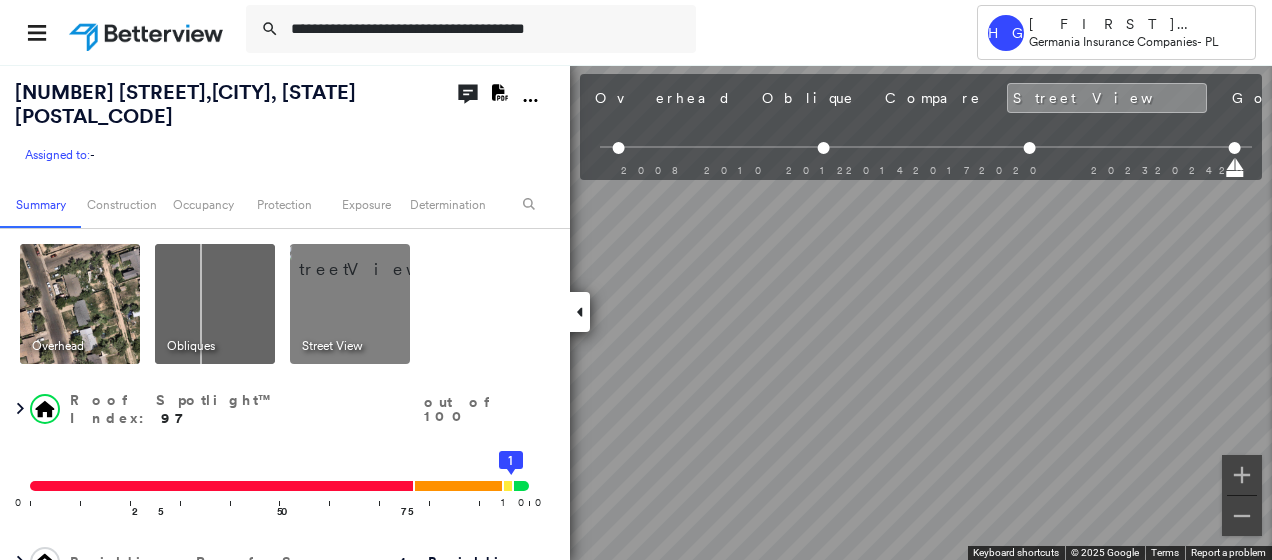 type on "**********" 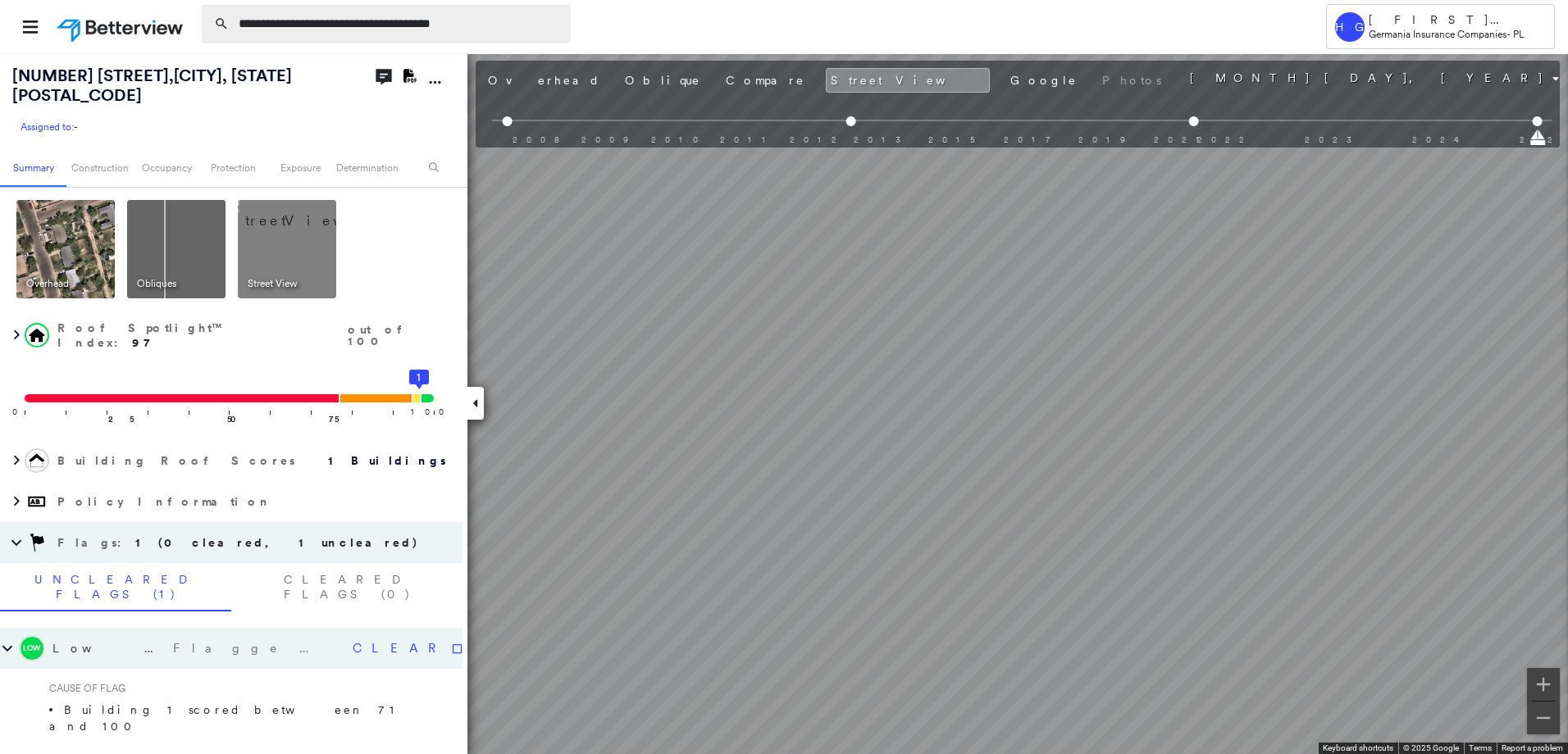 click on "**********" at bounding box center (399, 24) 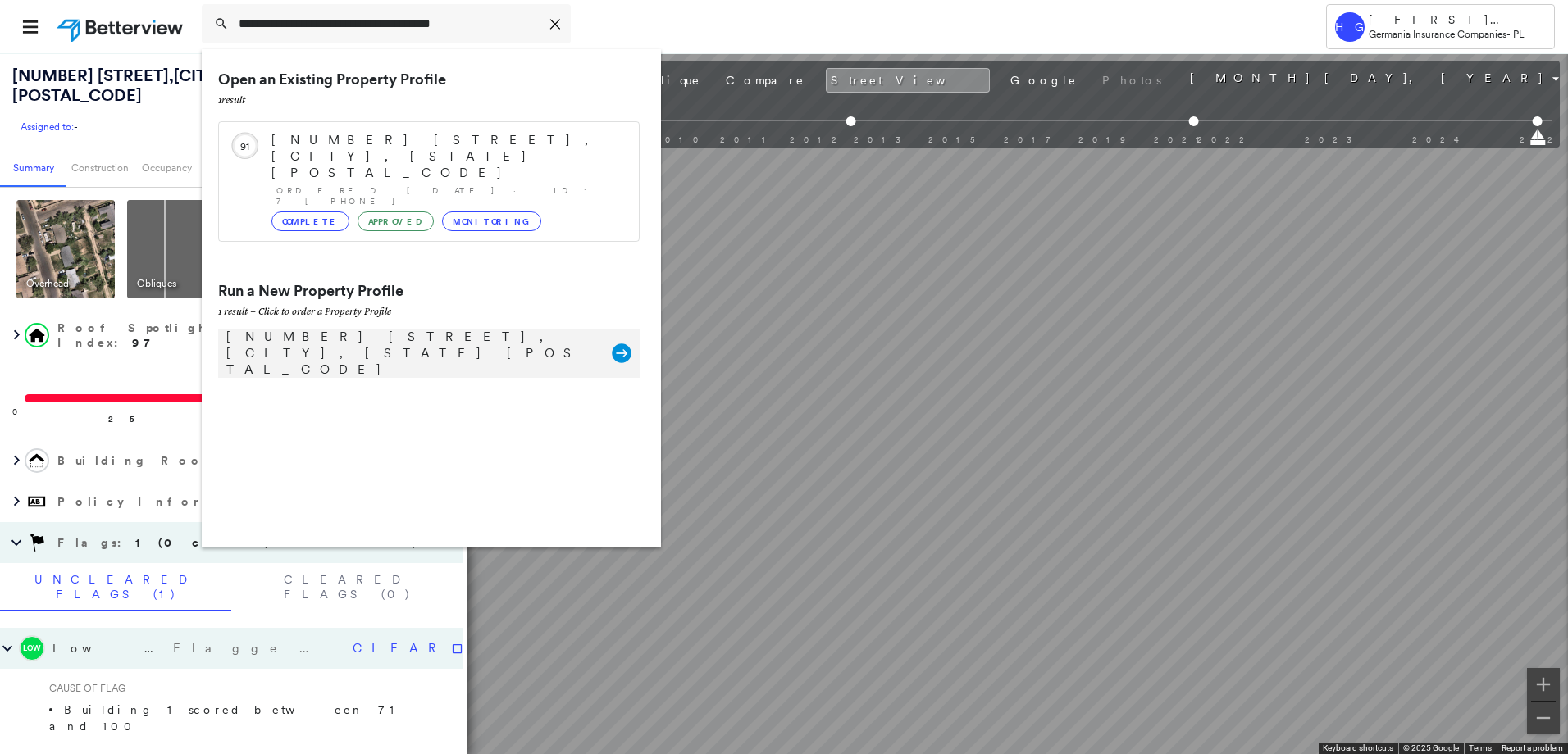 click 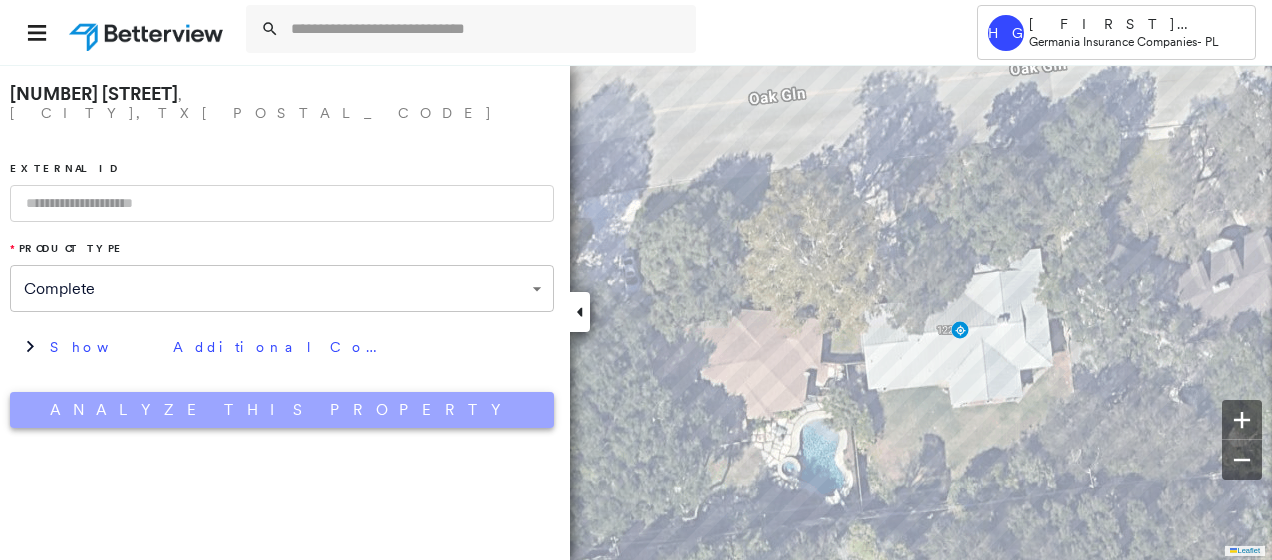 click on "Analyze This Property" at bounding box center (282, 410) 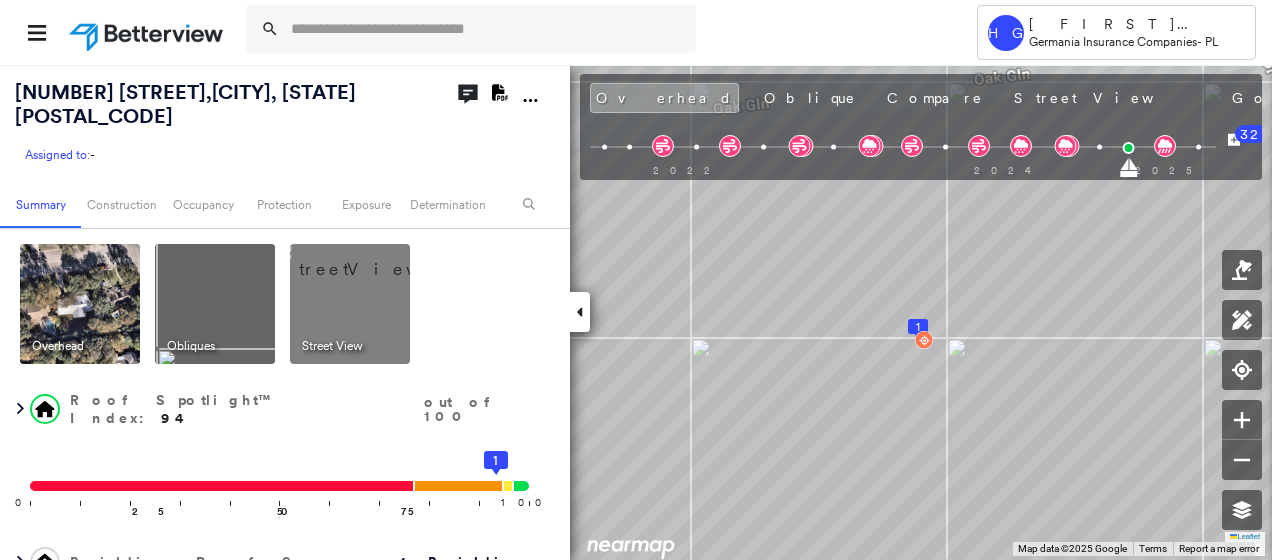 click 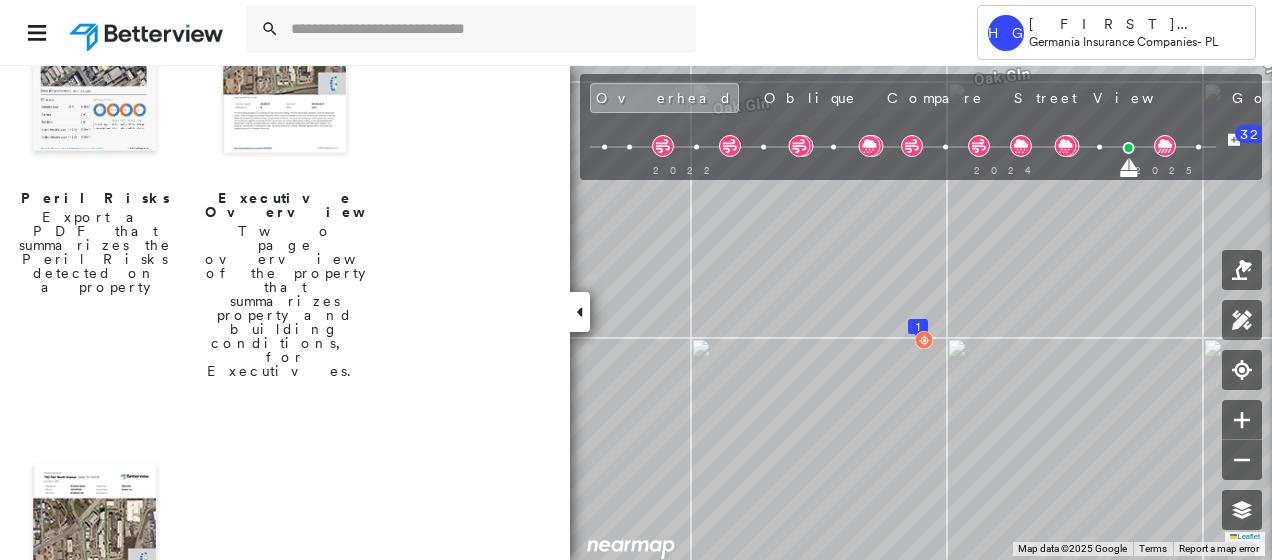 scroll, scrollTop: 831, scrollLeft: 0, axis: vertical 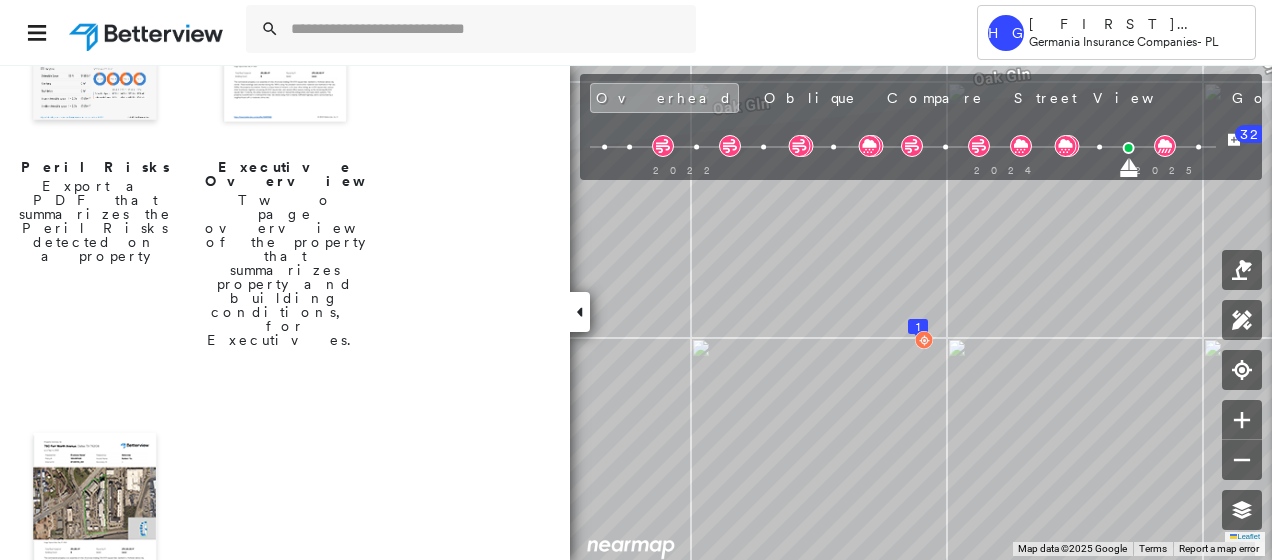 click at bounding box center [95, 517] 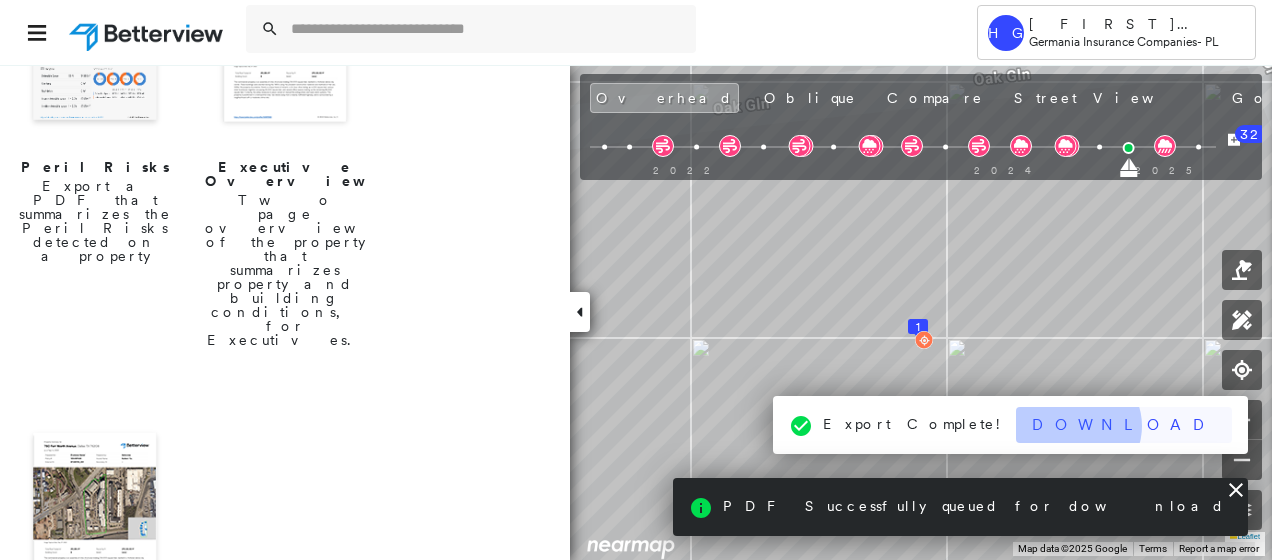 click on "Download" at bounding box center [1124, 425] 